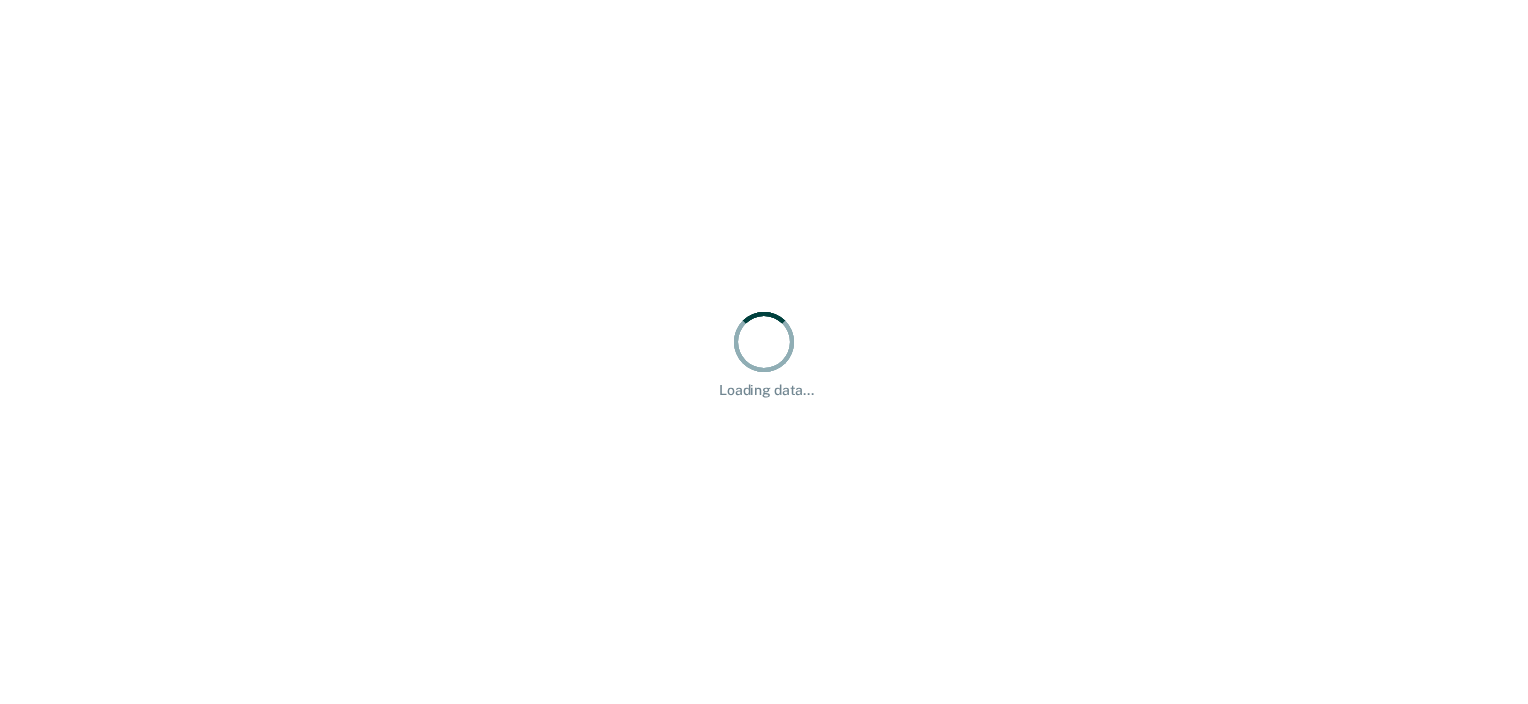 scroll, scrollTop: 0, scrollLeft: 0, axis: both 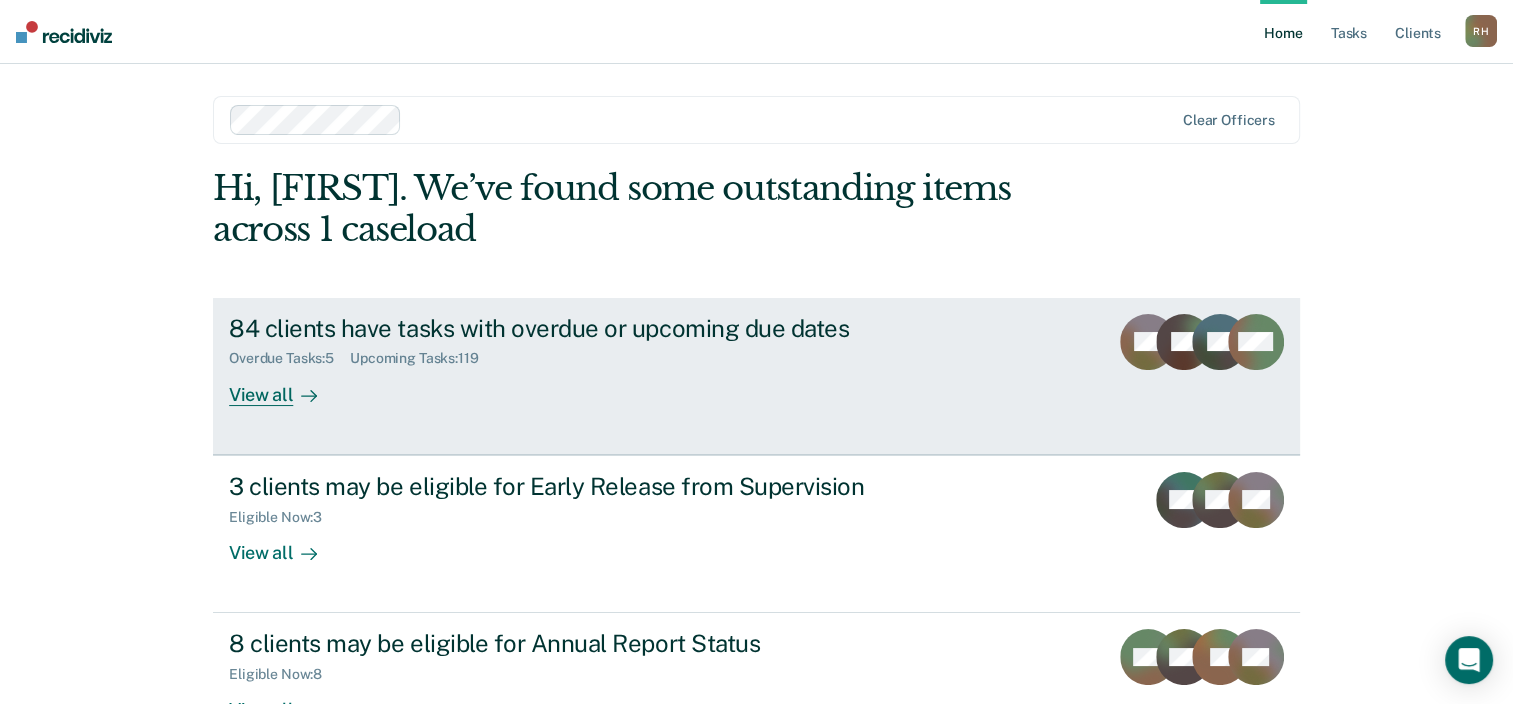 click on "84 clients have tasks with overdue or upcoming due dates Overdue Tasks :  5 Upcoming Tasks :  119 View all   GG CP GS + 81" at bounding box center [756, 376] 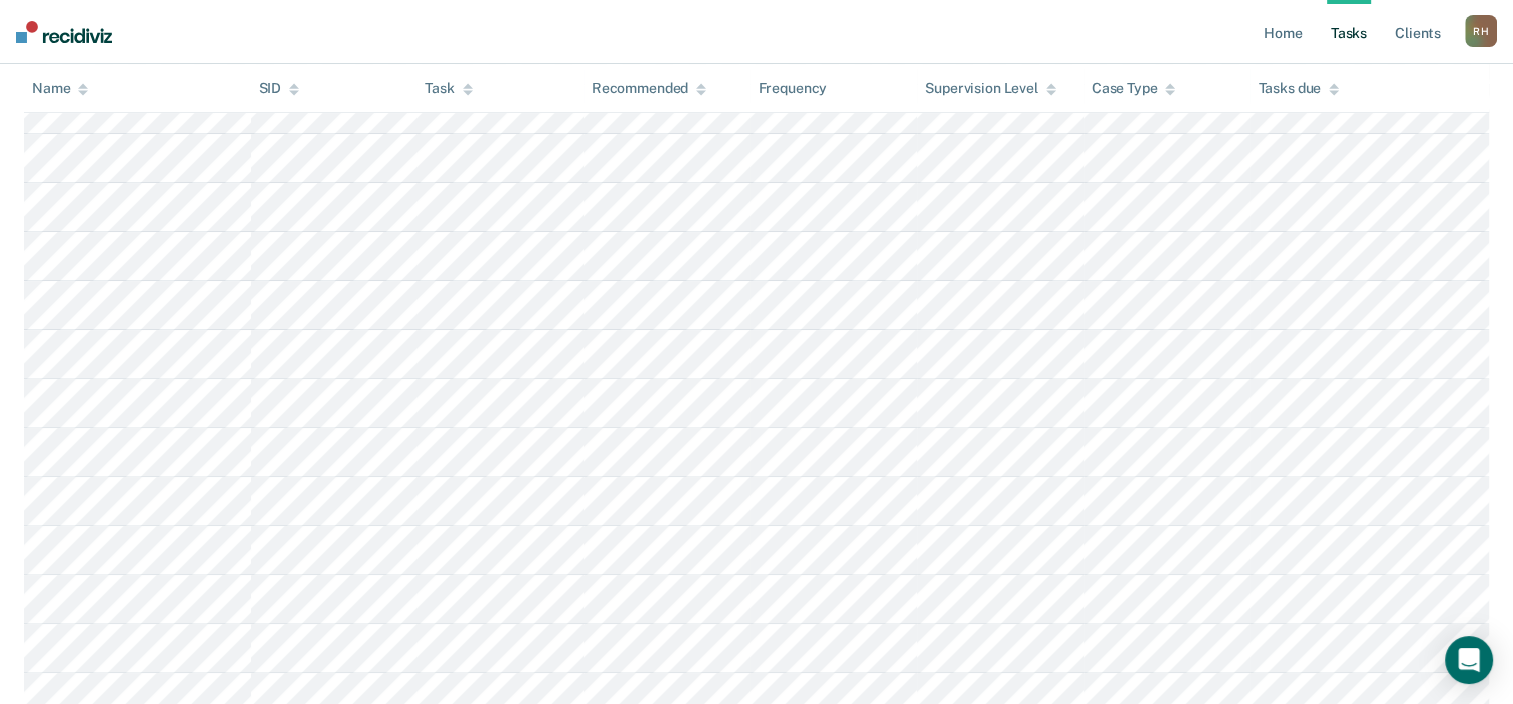 scroll, scrollTop: 800, scrollLeft: 0, axis: vertical 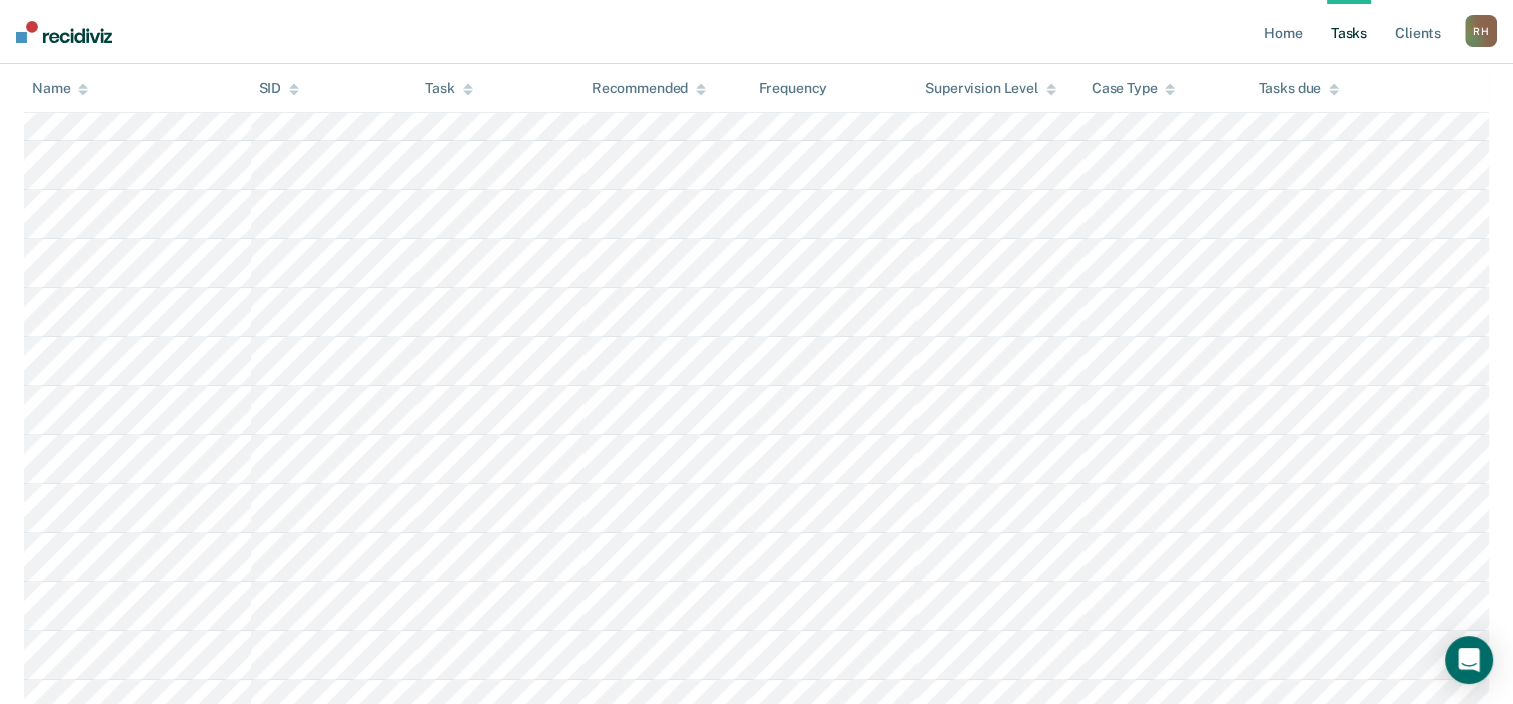 click on "Supervision Level" at bounding box center [990, 88] 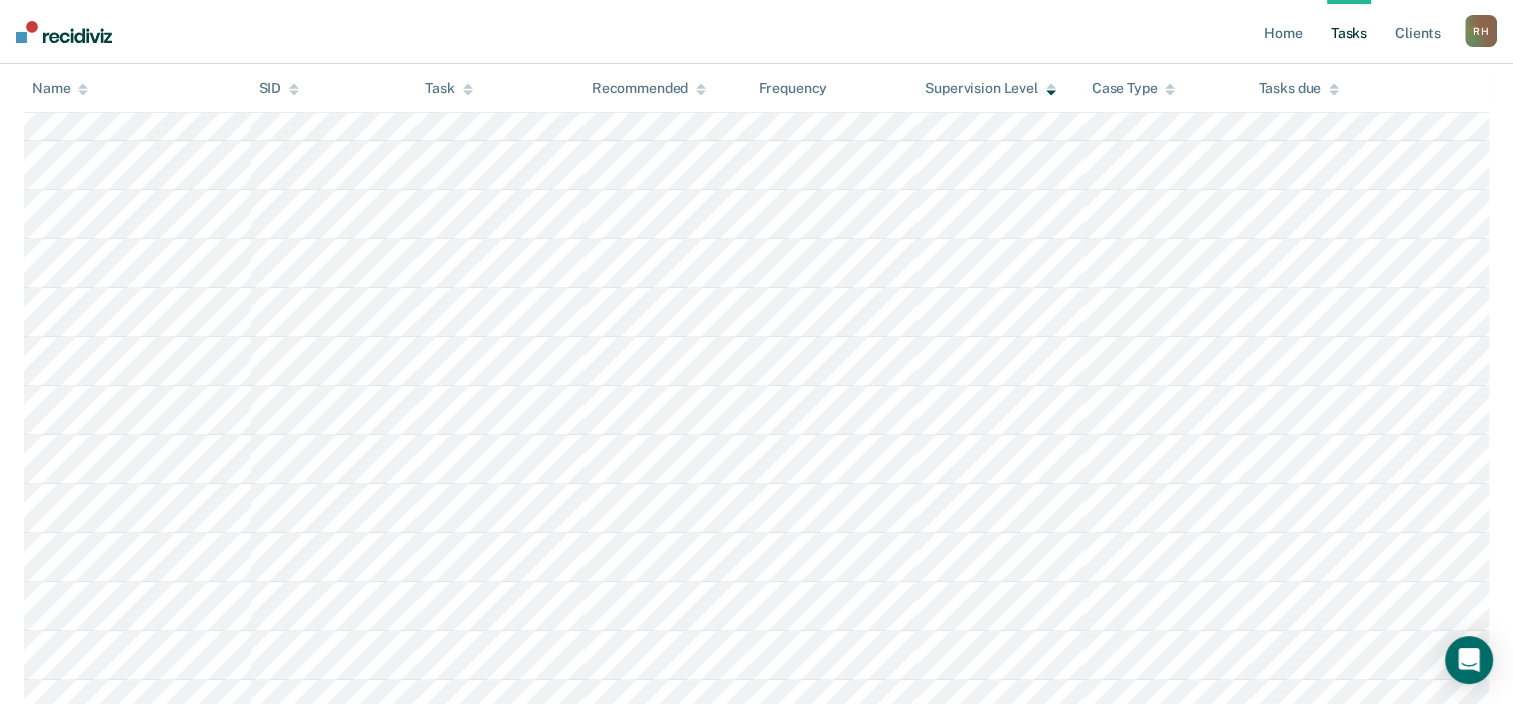 scroll, scrollTop: 632, scrollLeft: 0, axis: vertical 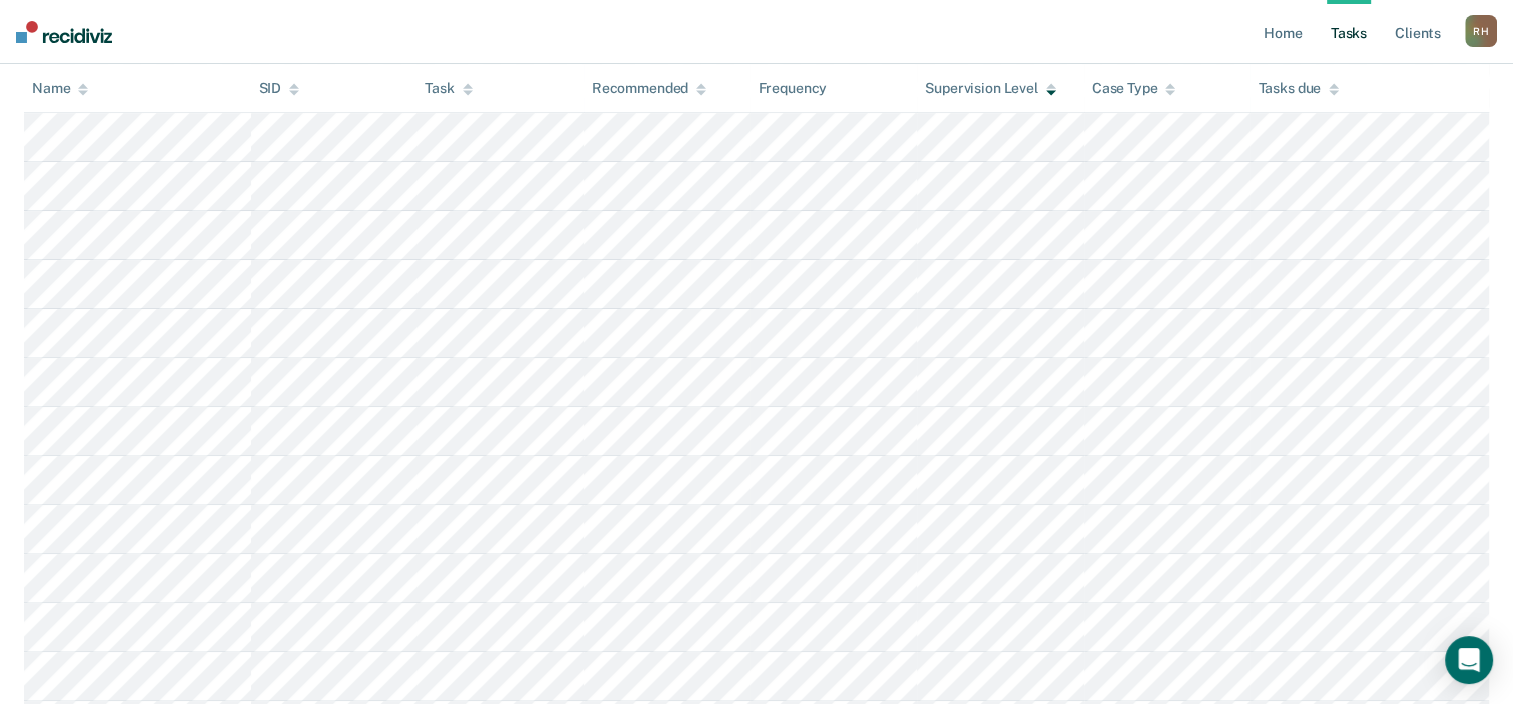 click on "Supervision Level" at bounding box center (990, 88) 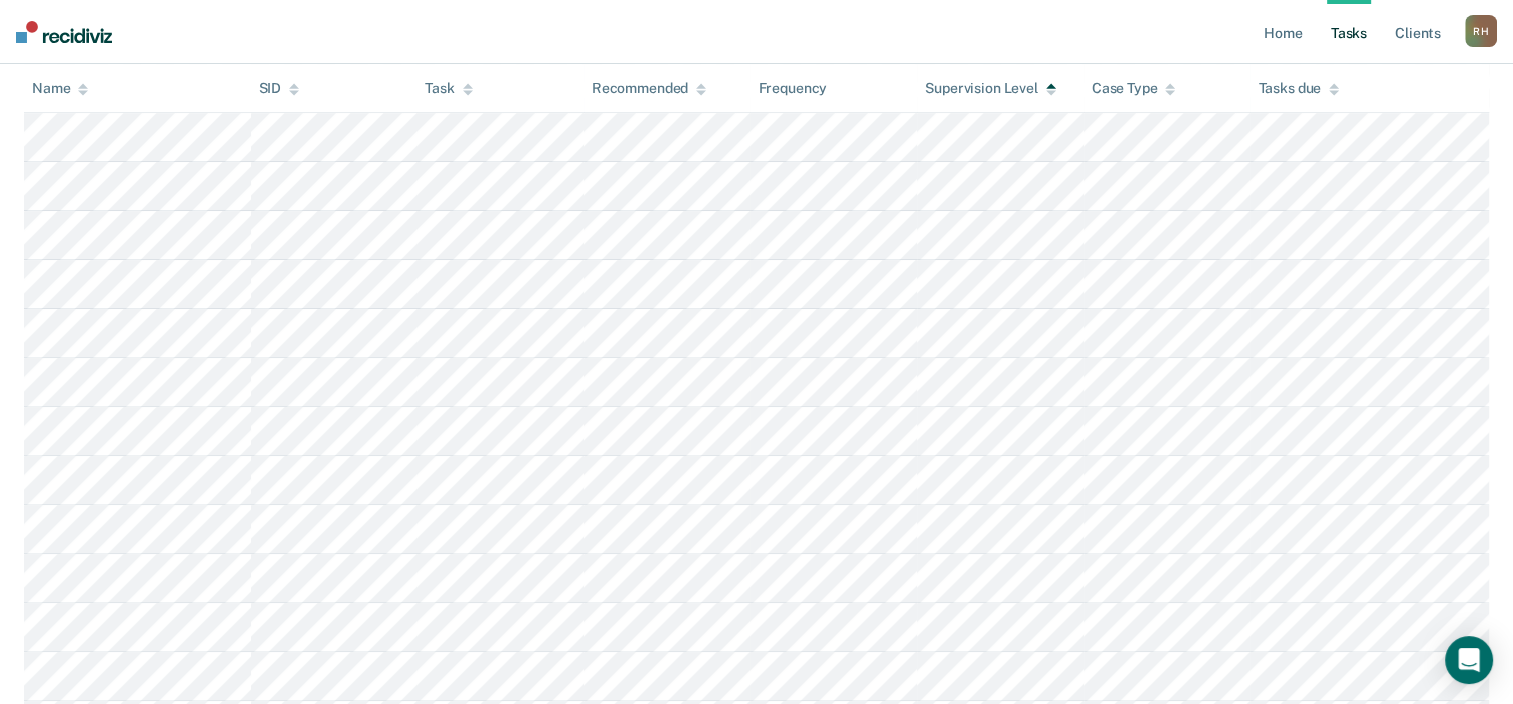 click 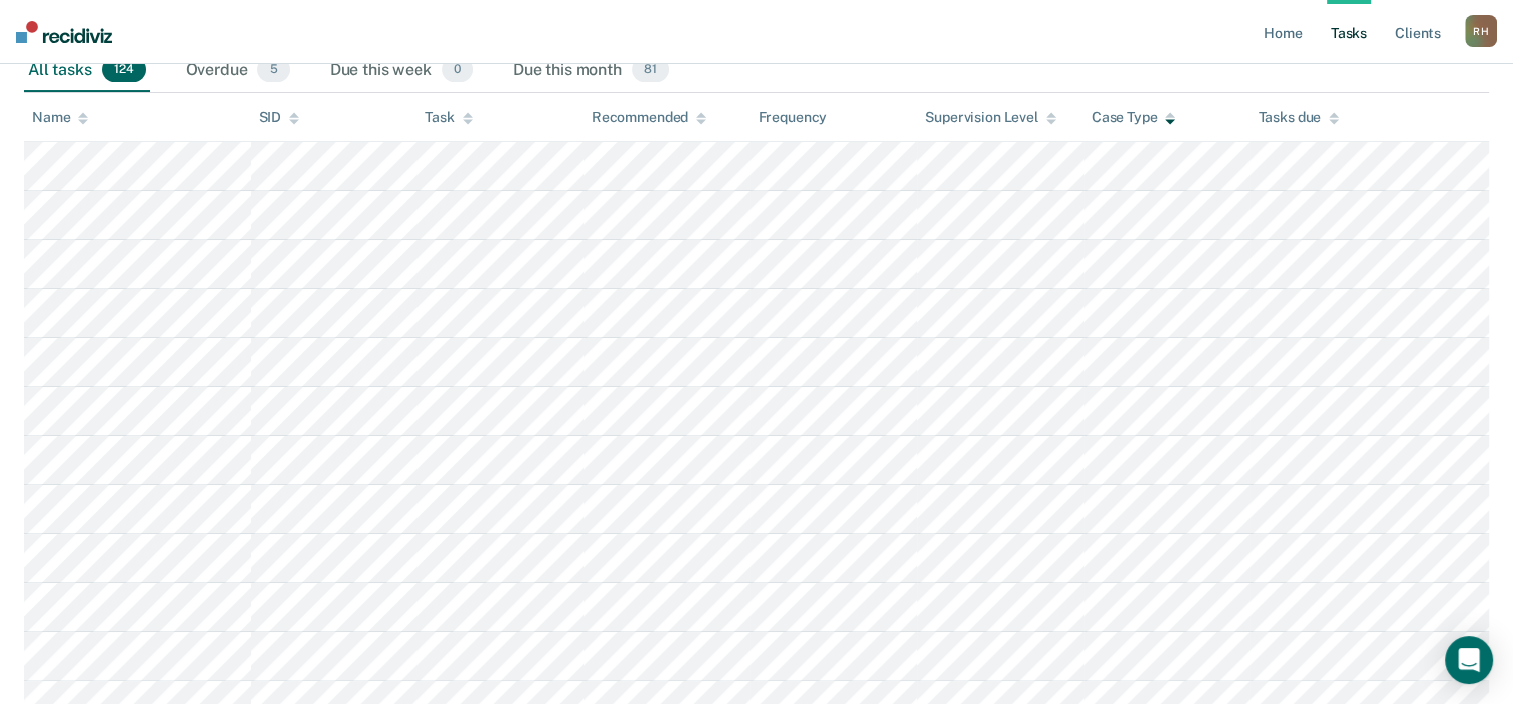 scroll, scrollTop: 0, scrollLeft: 0, axis: both 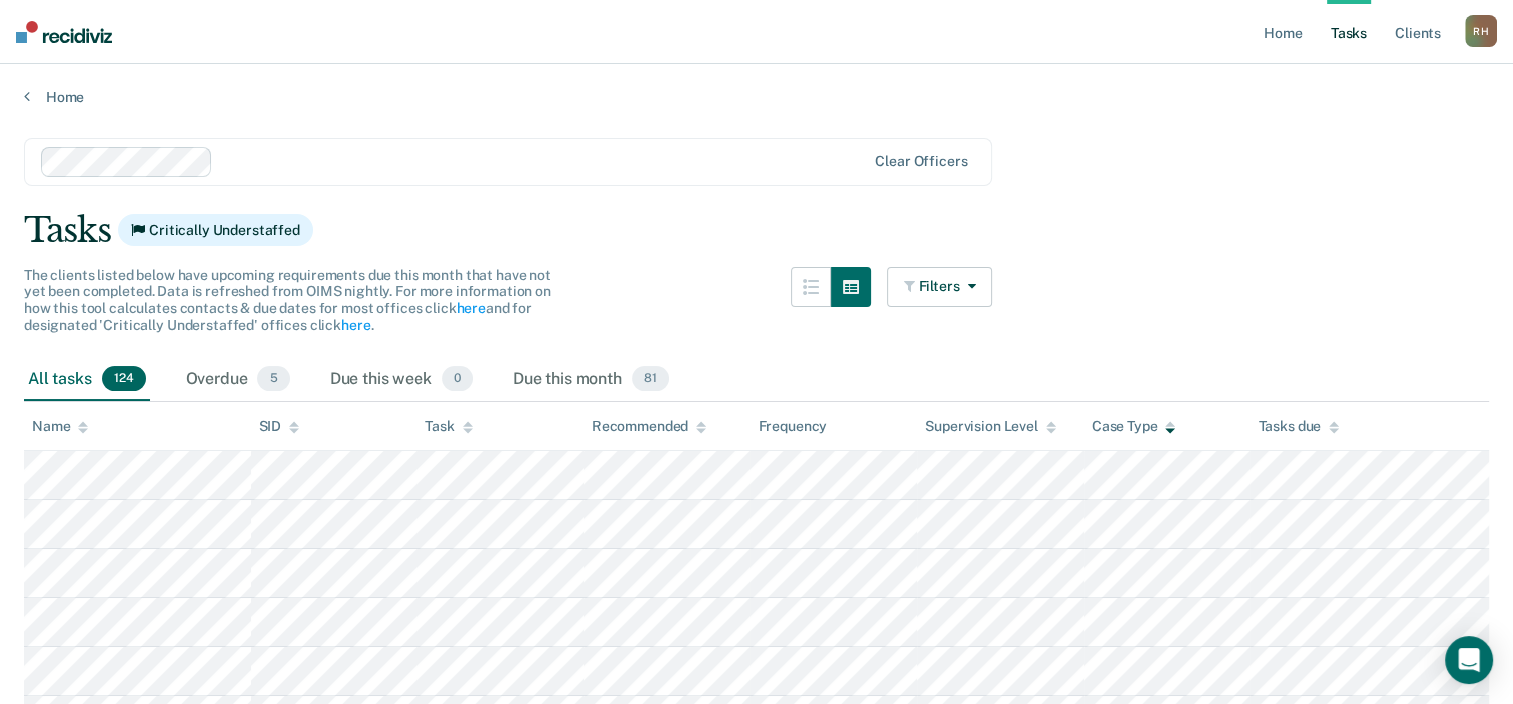 click on "R H" at bounding box center [1481, 31] 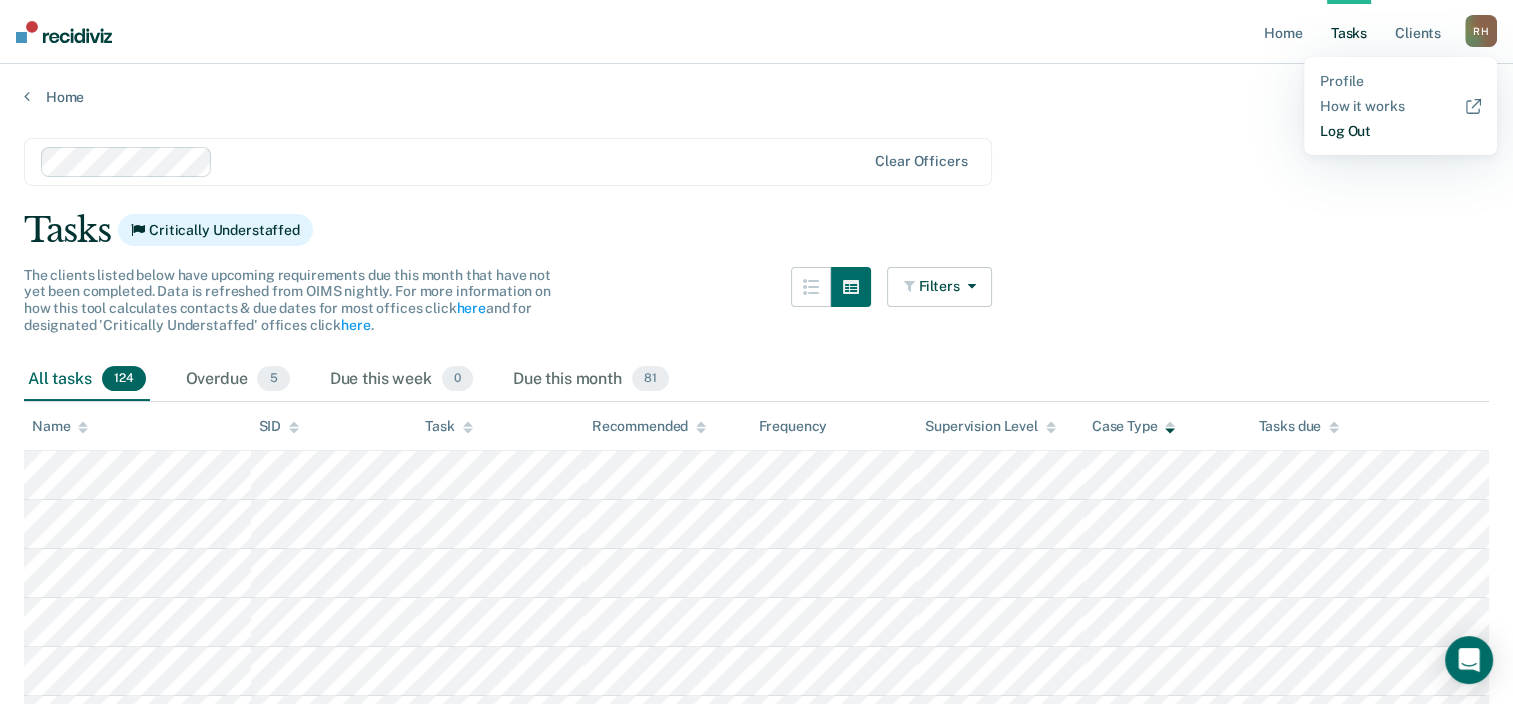 click on "Log Out" at bounding box center (1400, 131) 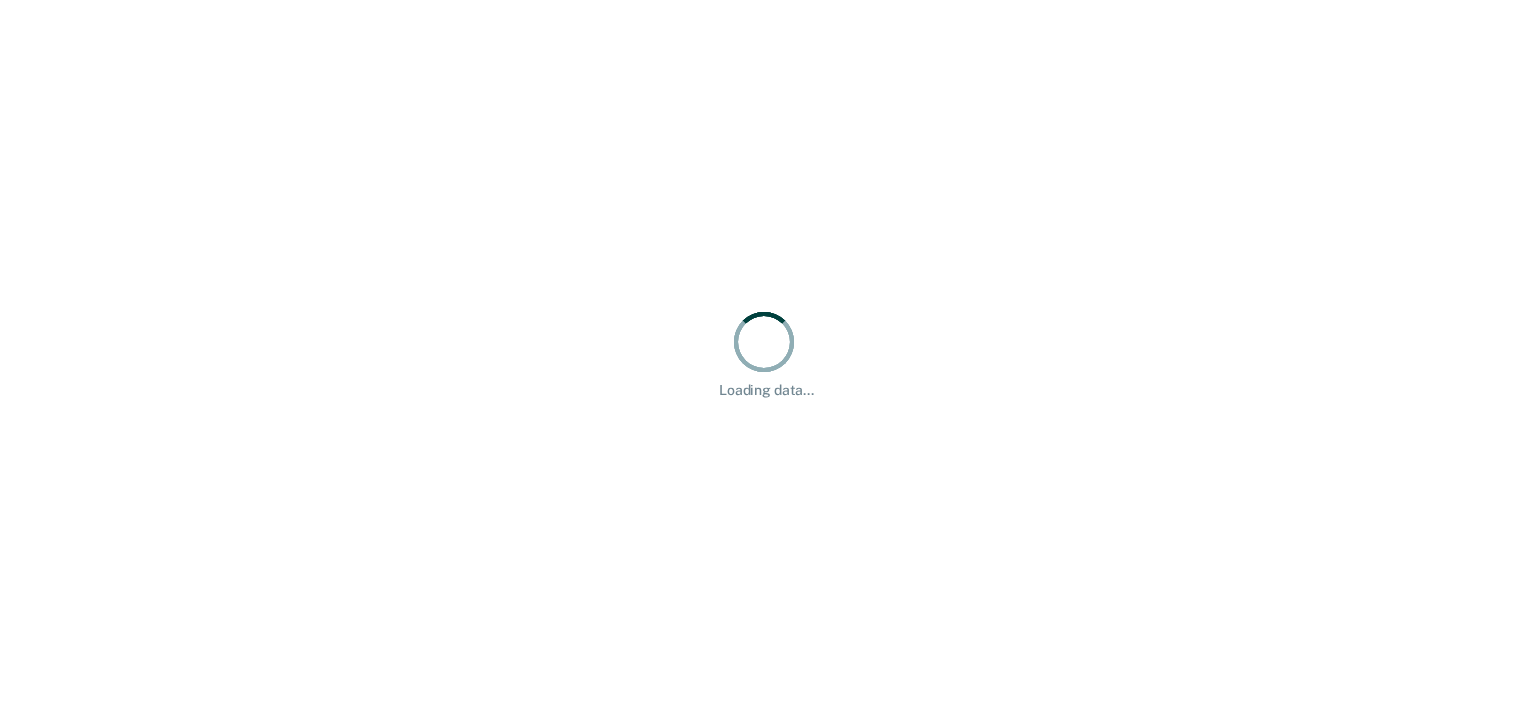 scroll, scrollTop: 0, scrollLeft: 0, axis: both 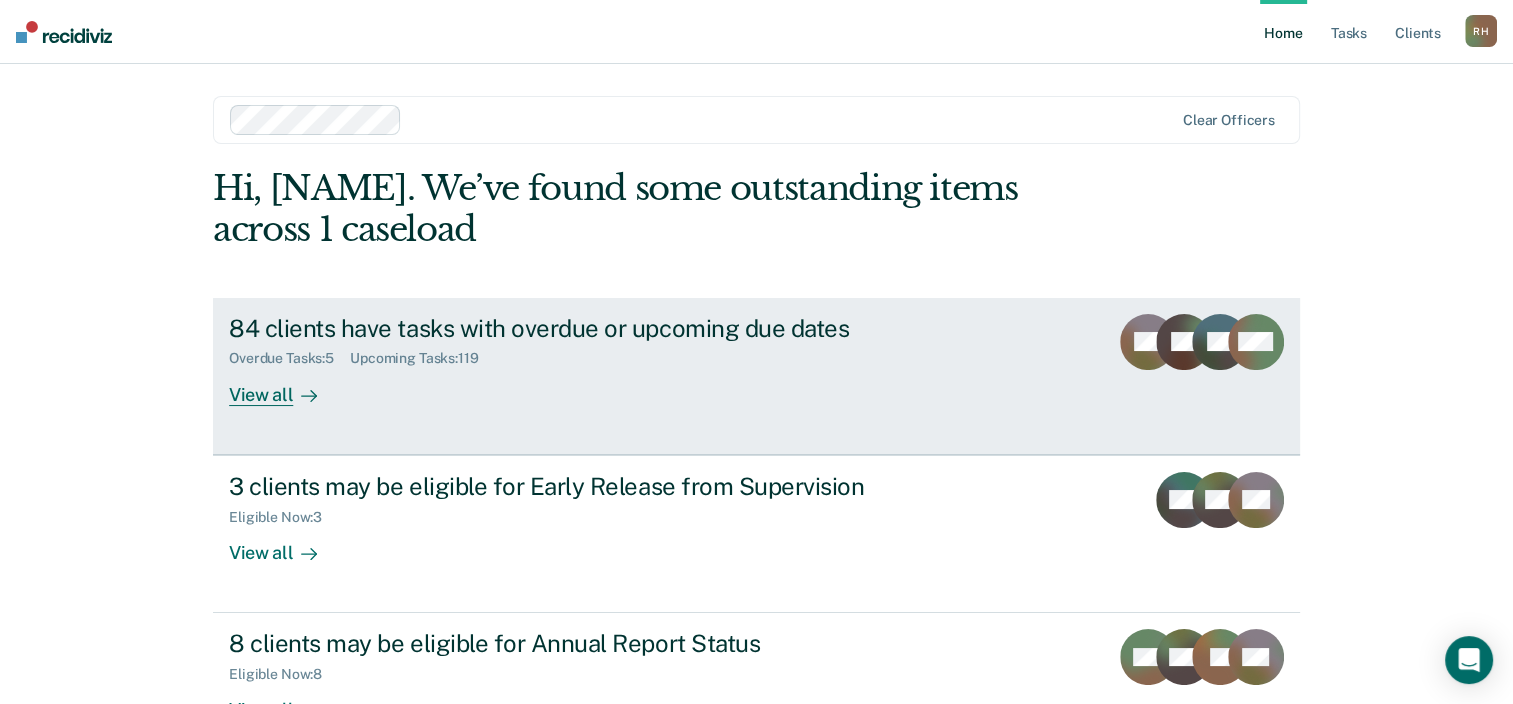 click on "84 clients have tasks with overdue or upcoming due dates" at bounding box center [580, 328] 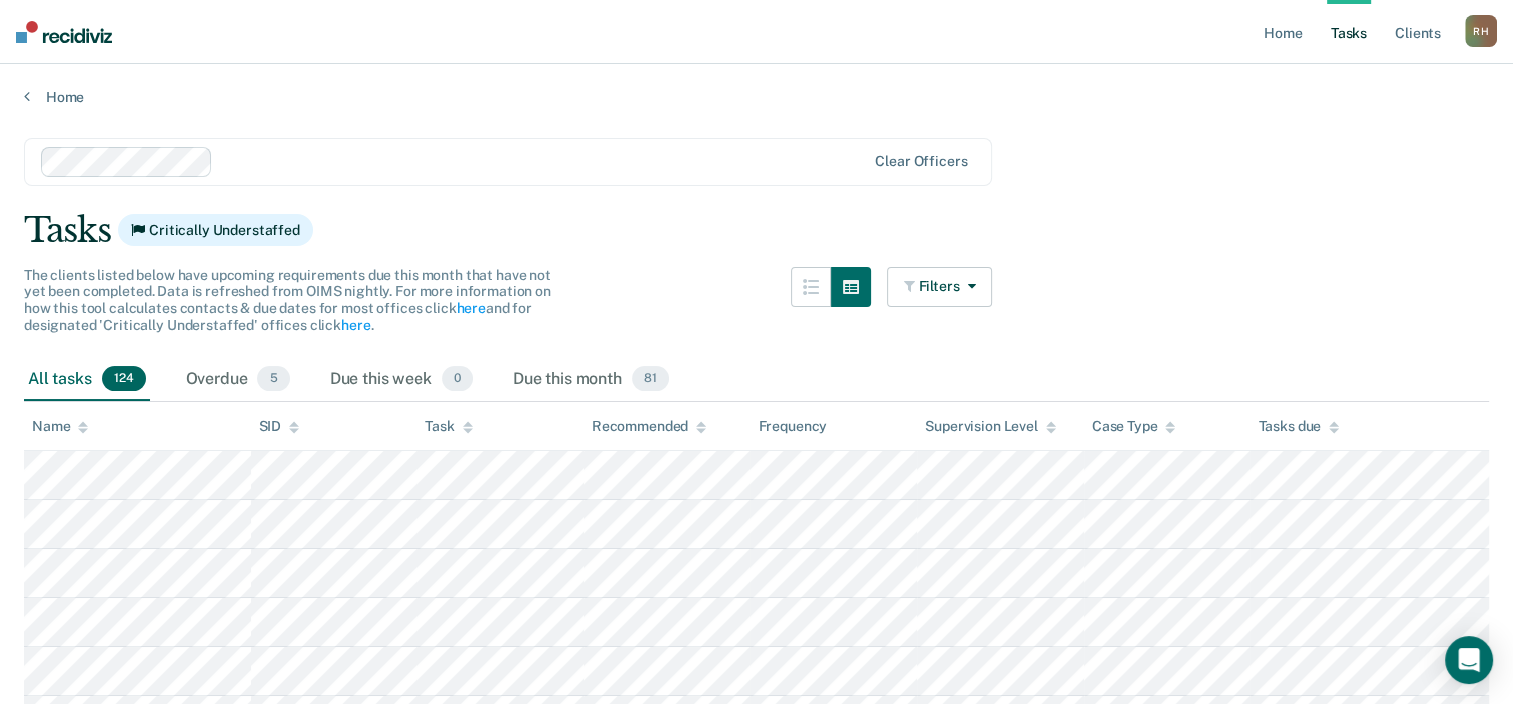 click on "R H" at bounding box center (1481, 31) 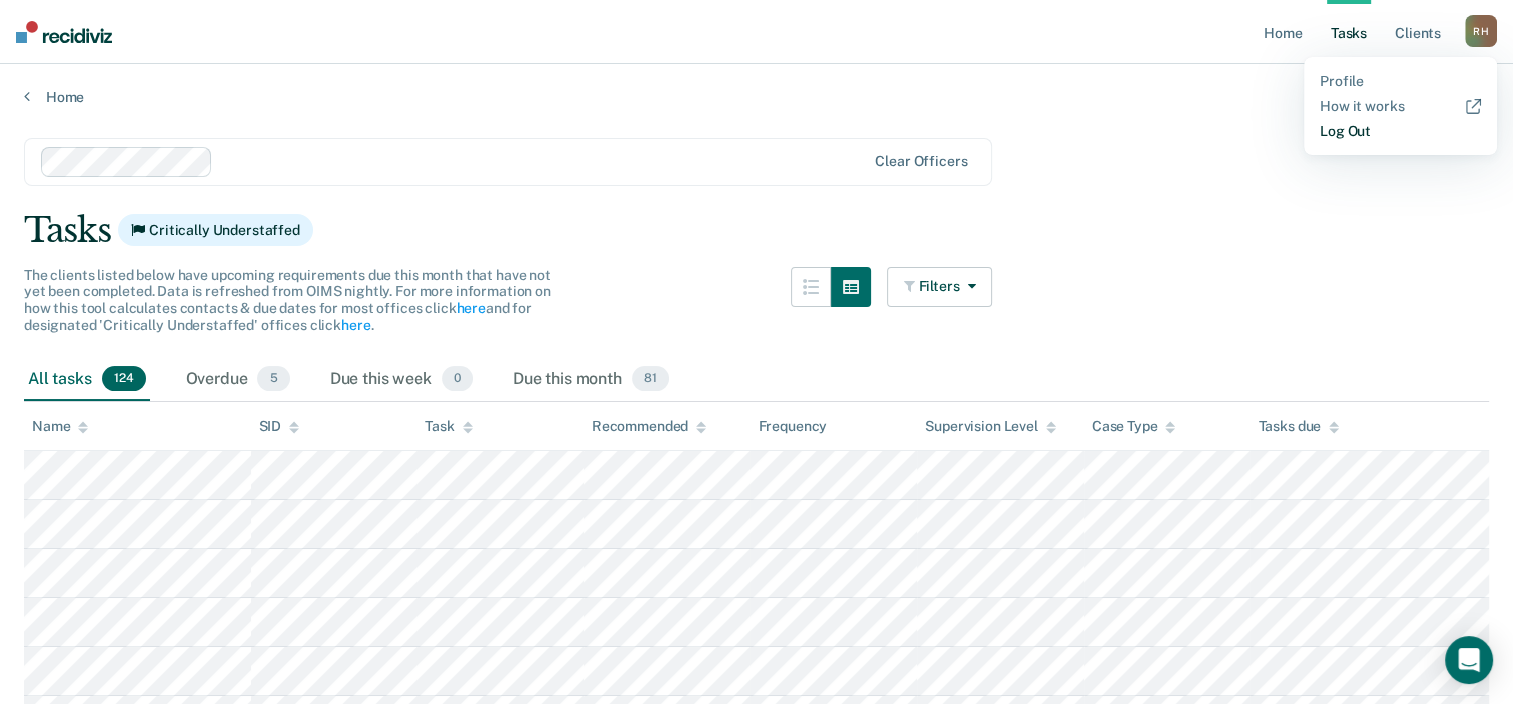 click on "Log Out" at bounding box center [1400, 131] 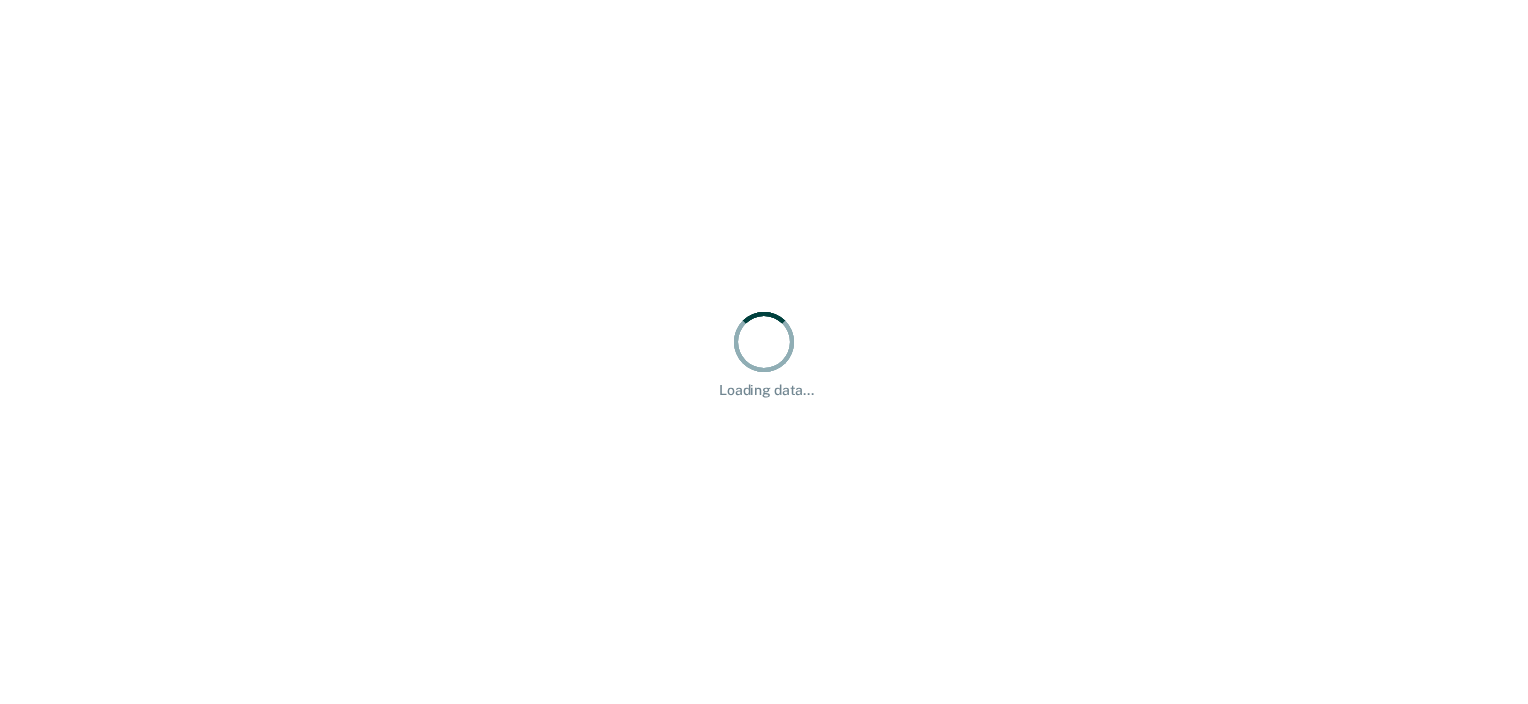 scroll, scrollTop: 0, scrollLeft: 0, axis: both 